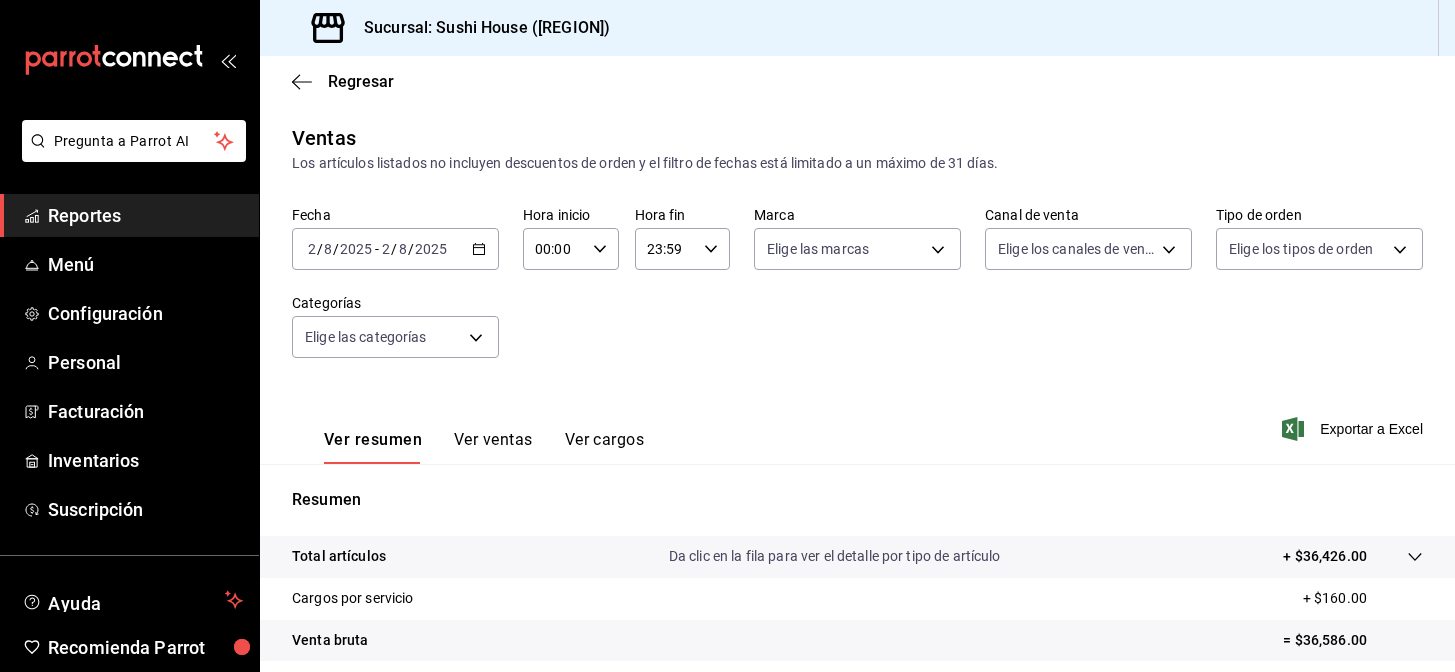 scroll, scrollTop: 0, scrollLeft: 0, axis: both 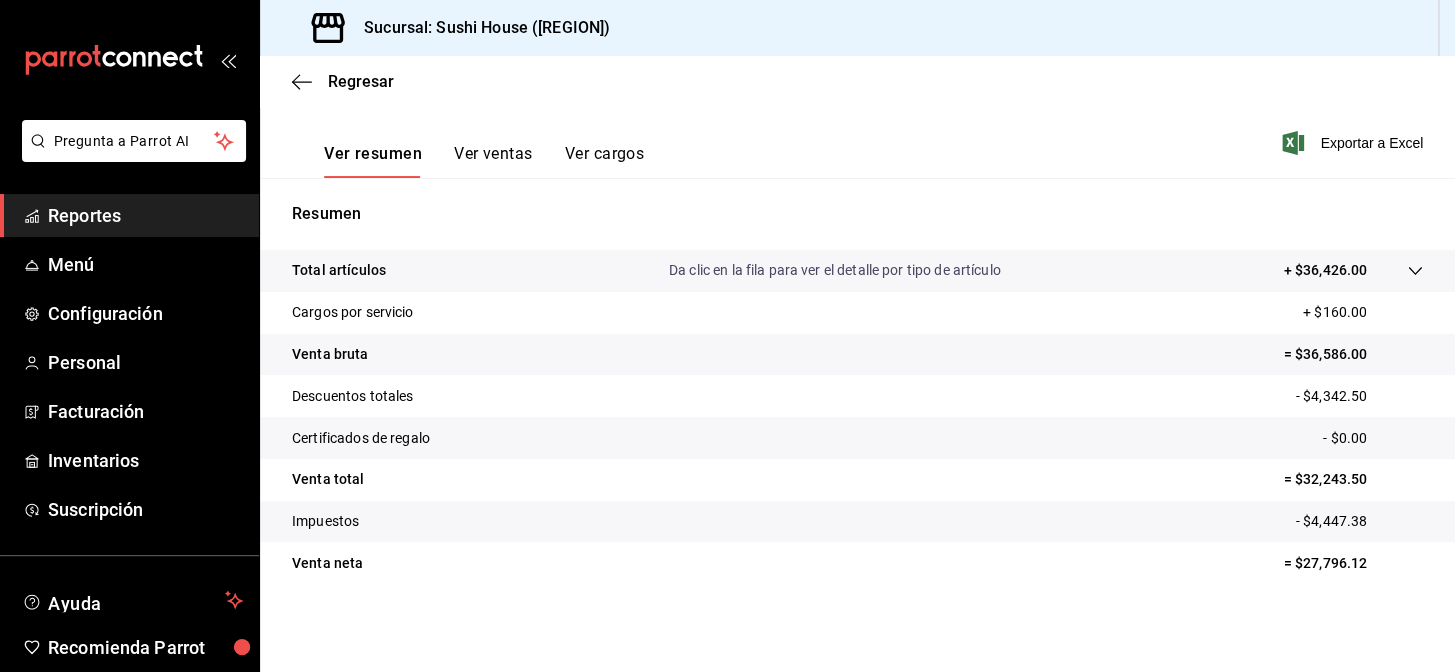 click on "Reportes" at bounding box center (145, 215) 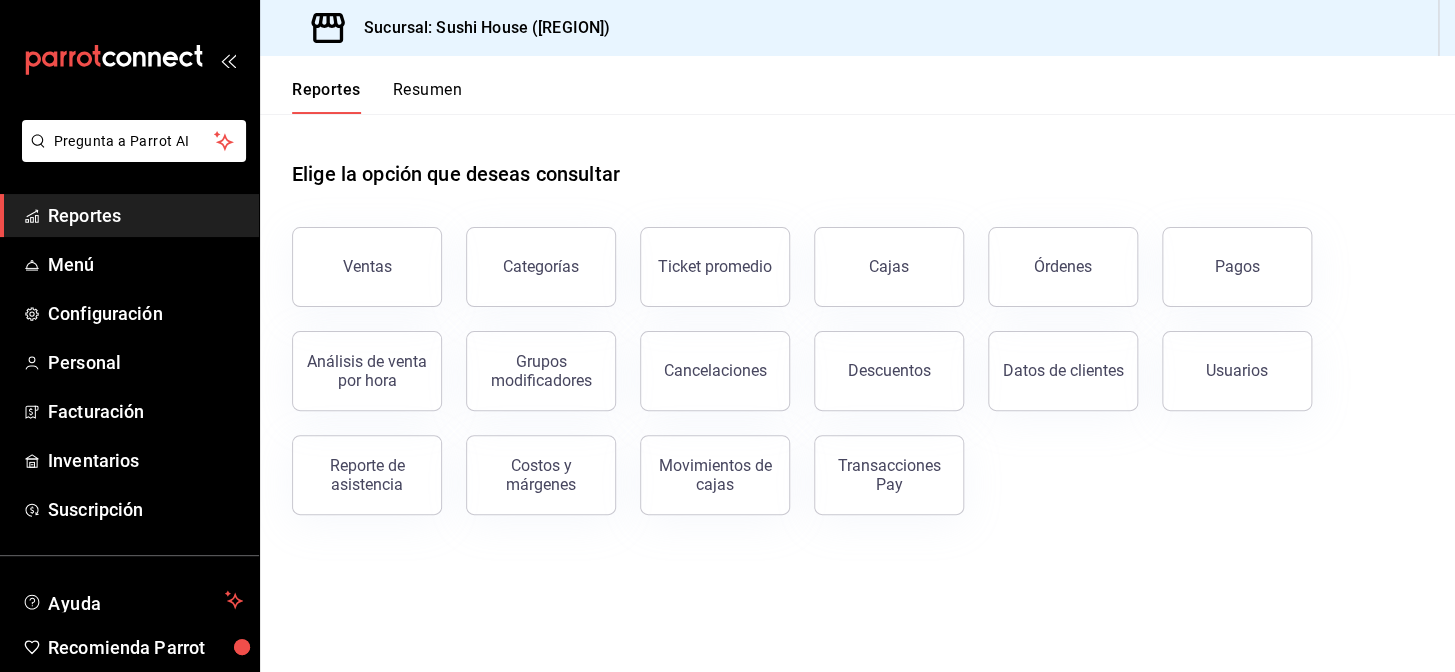 click on "Resumen" at bounding box center (427, 97) 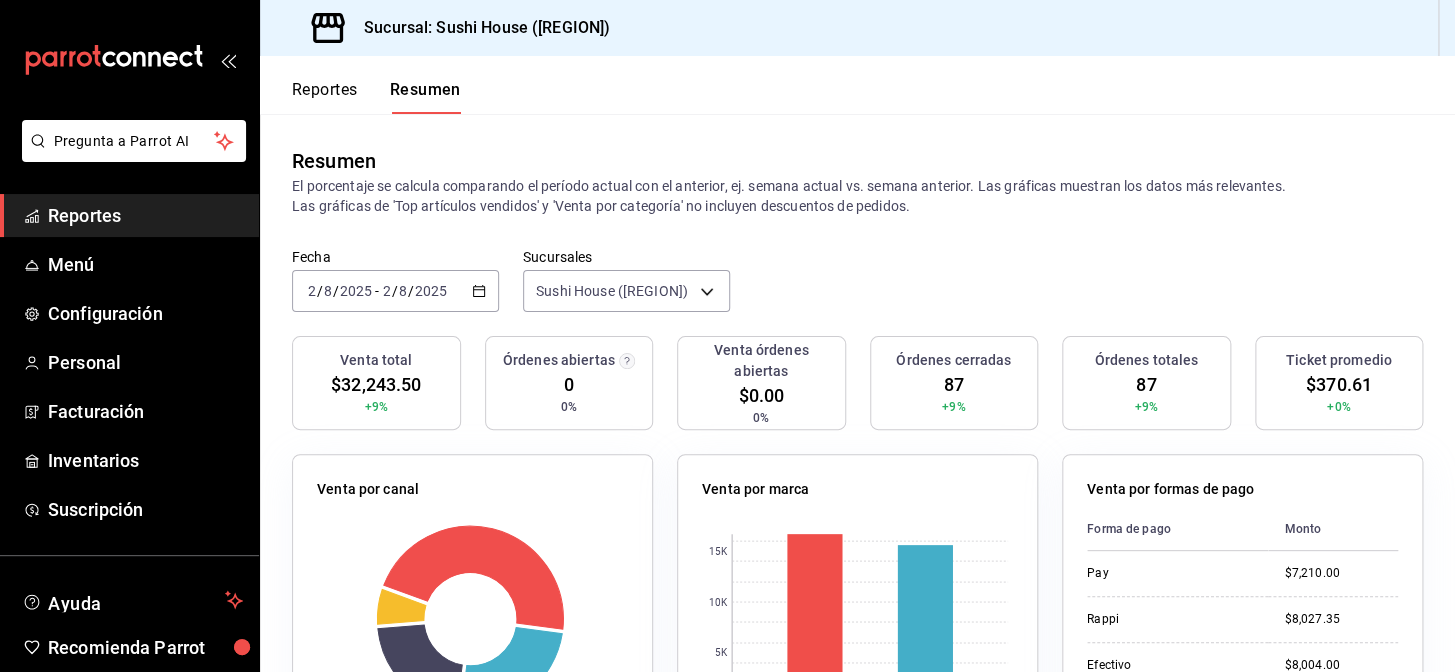 click on "Reportes" at bounding box center [129, 215] 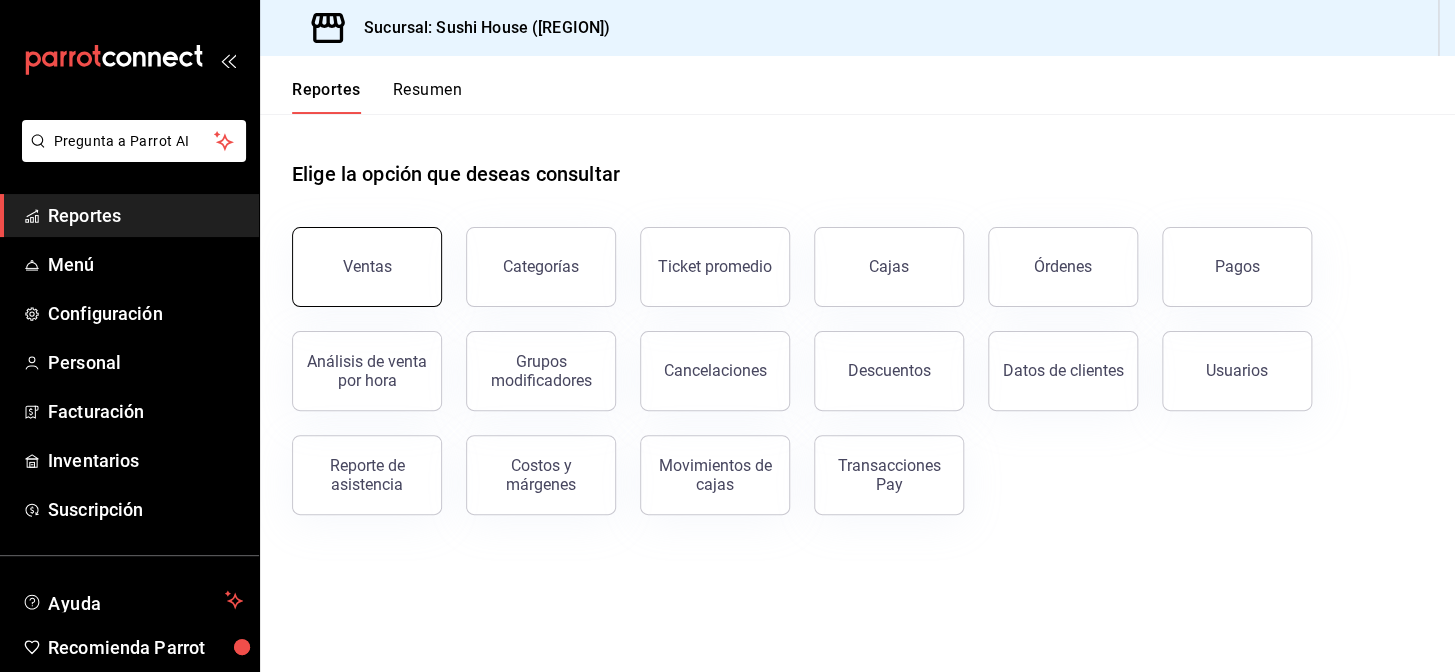 click on "Ventas" at bounding box center (367, 266) 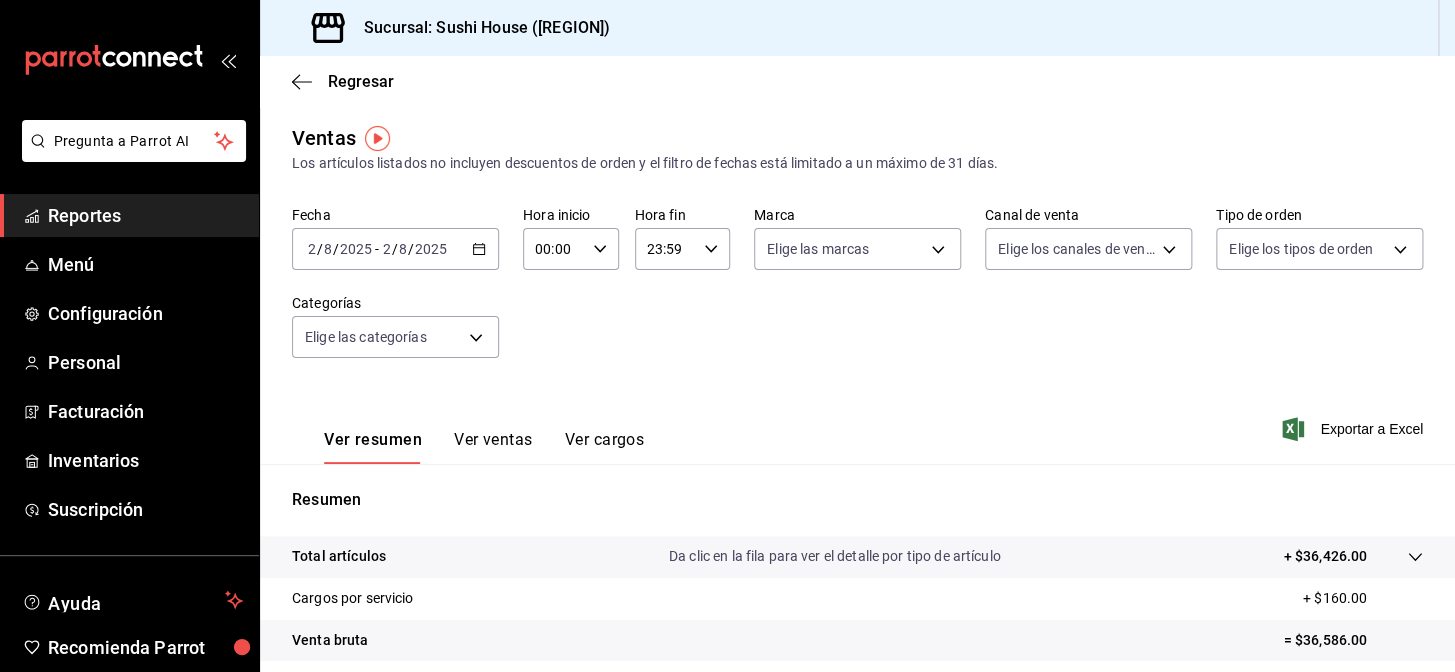 drag, startPoint x: 496, startPoint y: 253, endPoint x: 477, endPoint y: 250, distance: 19.235384 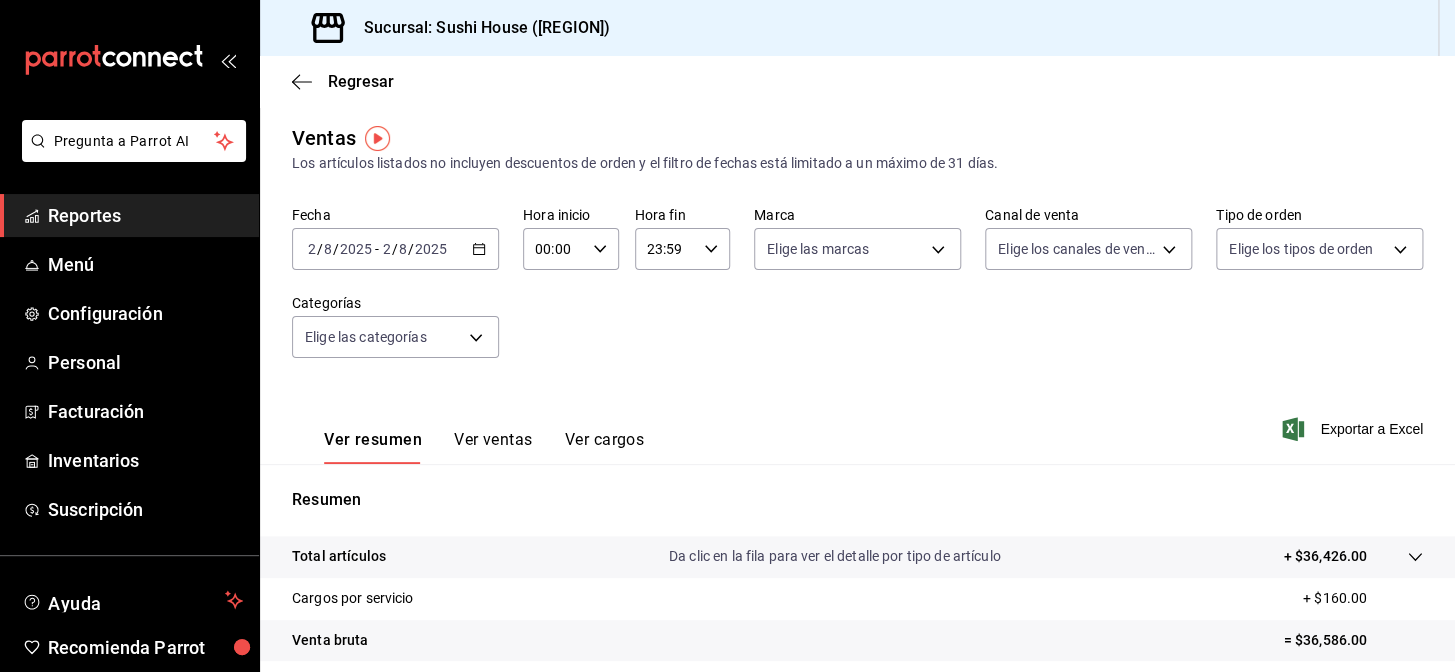 click on "Fecha 2025-08-02 2 / 8 / 2025 - 2025-08-02 2 / 8 / 2025 Hora inicio 00:00 Hora inicio Hora fin 23:59 Hora fin Marca Elige las marcas Canal de venta Elige los canales de venta Tipo de orden Elige los tipos de orden Categorías Elige las categorías" at bounding box center [857, 294] 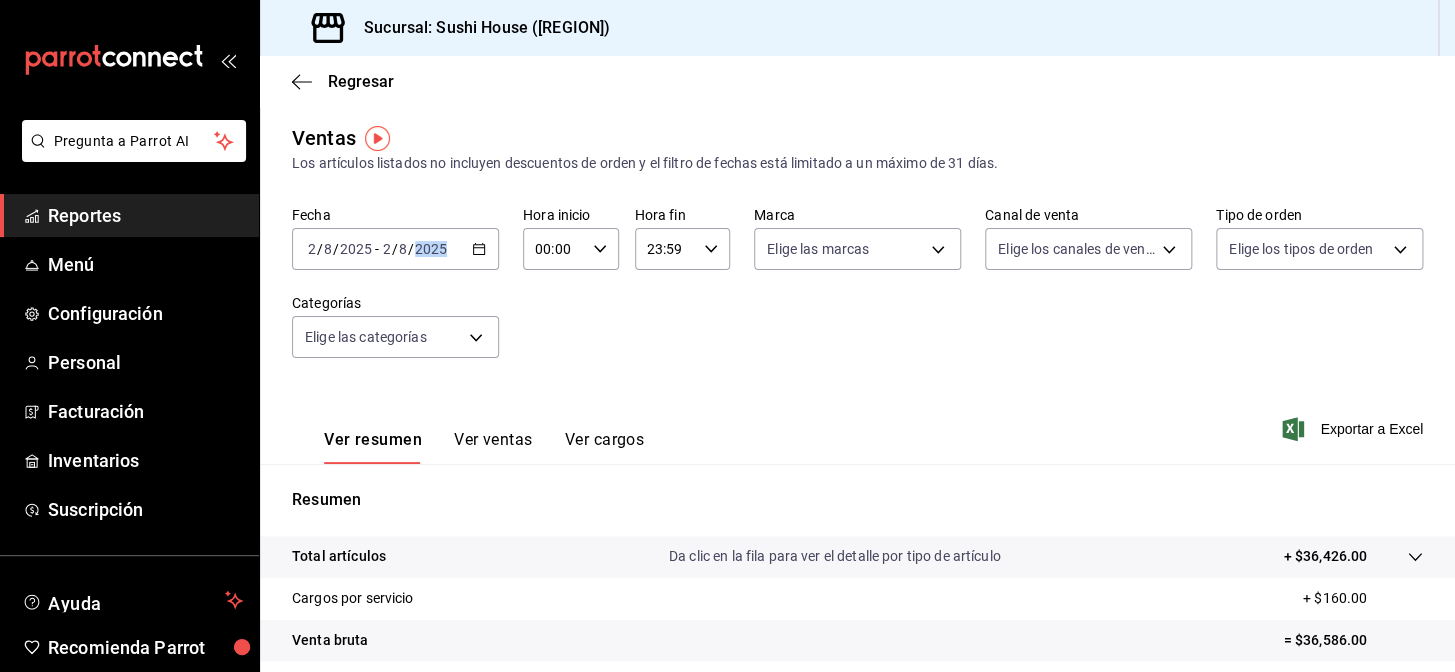 click 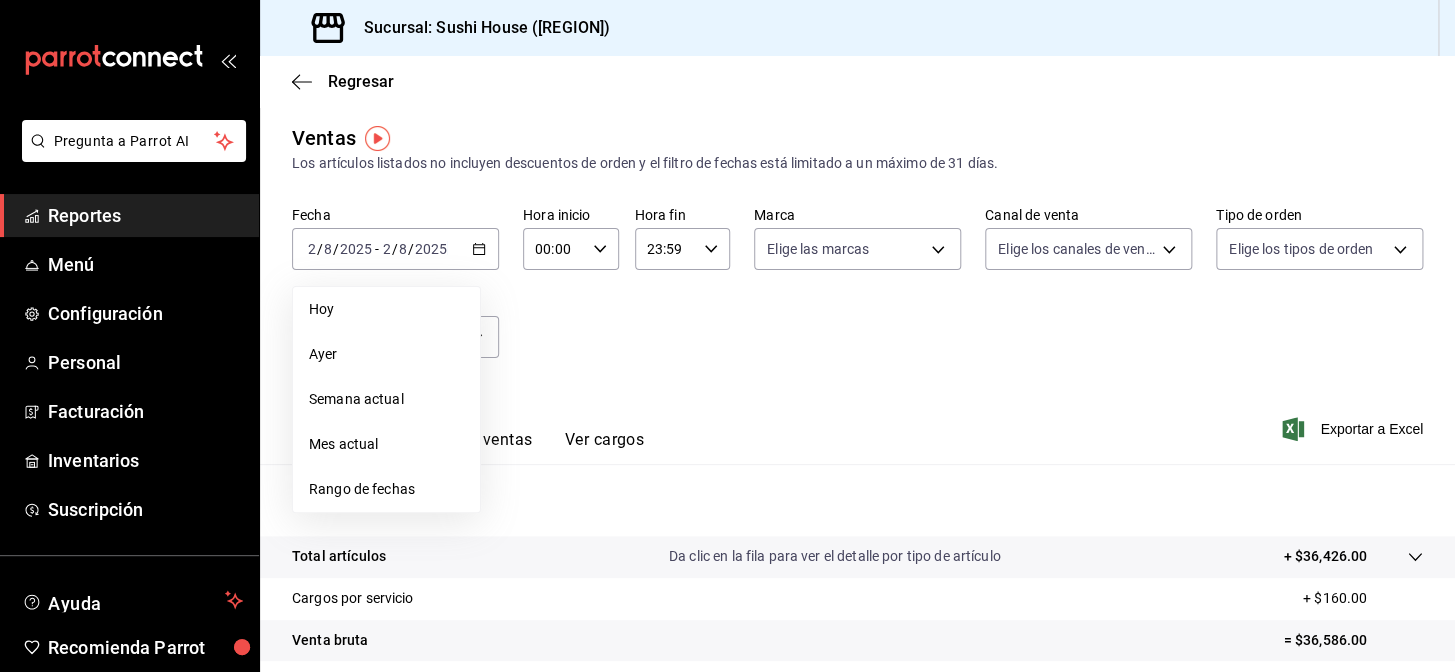 click on "Fecha [DATE] [NUMBER] / [NUMBER] / [NUMBER] - [DATE] [NUMBER] / [NUMBER] / [NUMBER] Hoy Ayer Semana actual Mes actual Rango de fechas Hora inicio 00:00 Hora inicio Hora fin 23:59 Hora fin Marca Elige las marcas Canal de venta Elige los canales de venta Tipo de orden Elige los tipos de orden Categorías Elige las categorías" at bounding box center (857, 294) 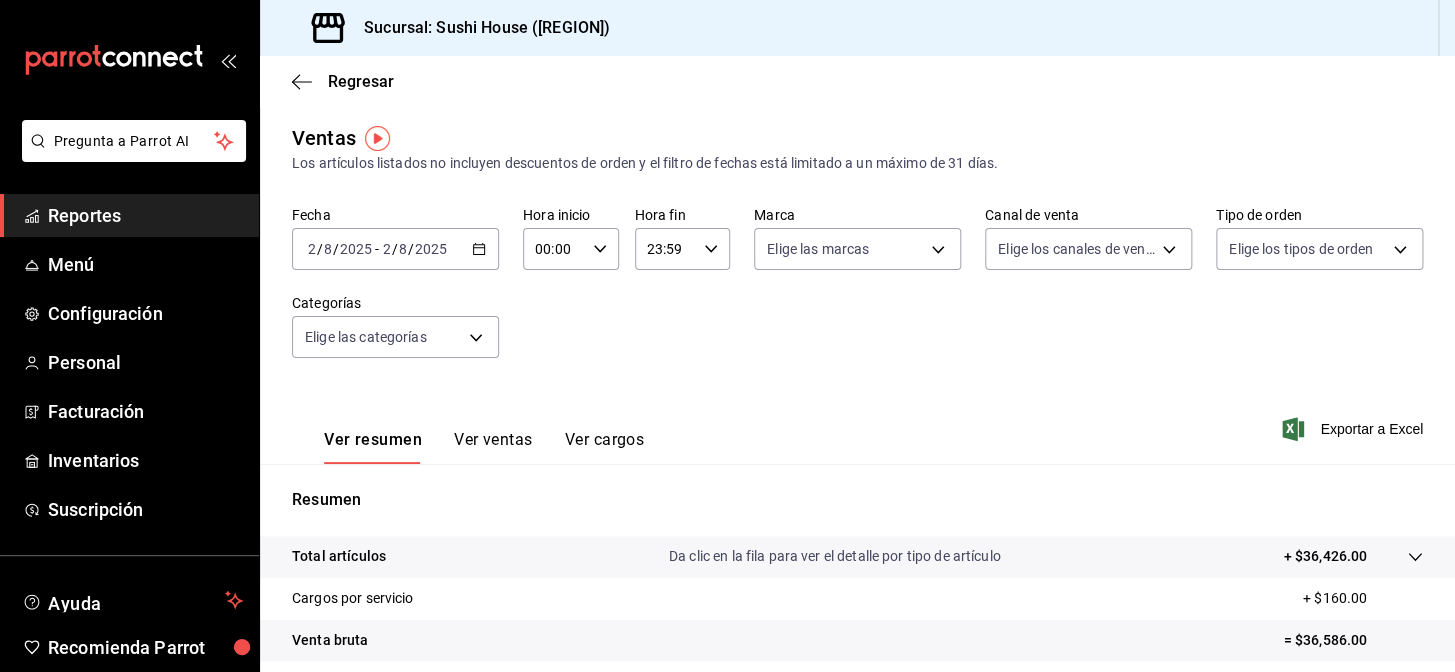 click 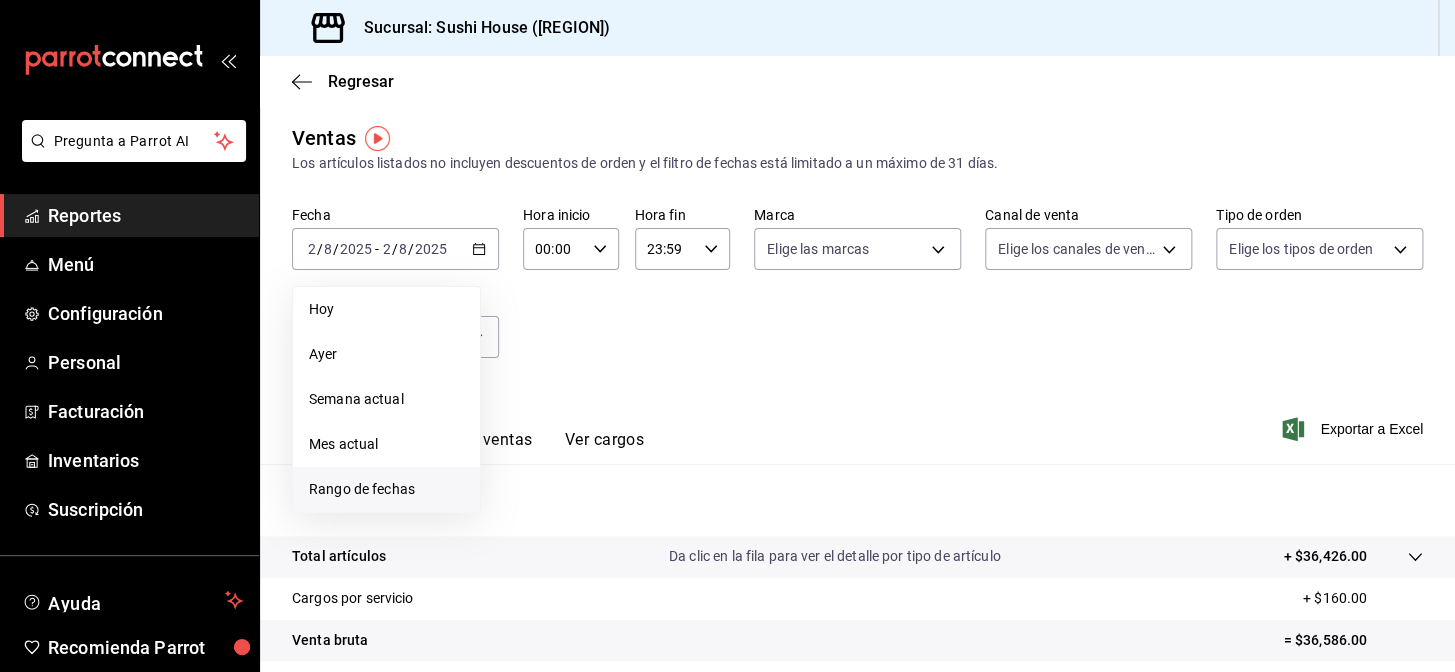 click on "Rango de fechas" at bounding box center (386, 489) 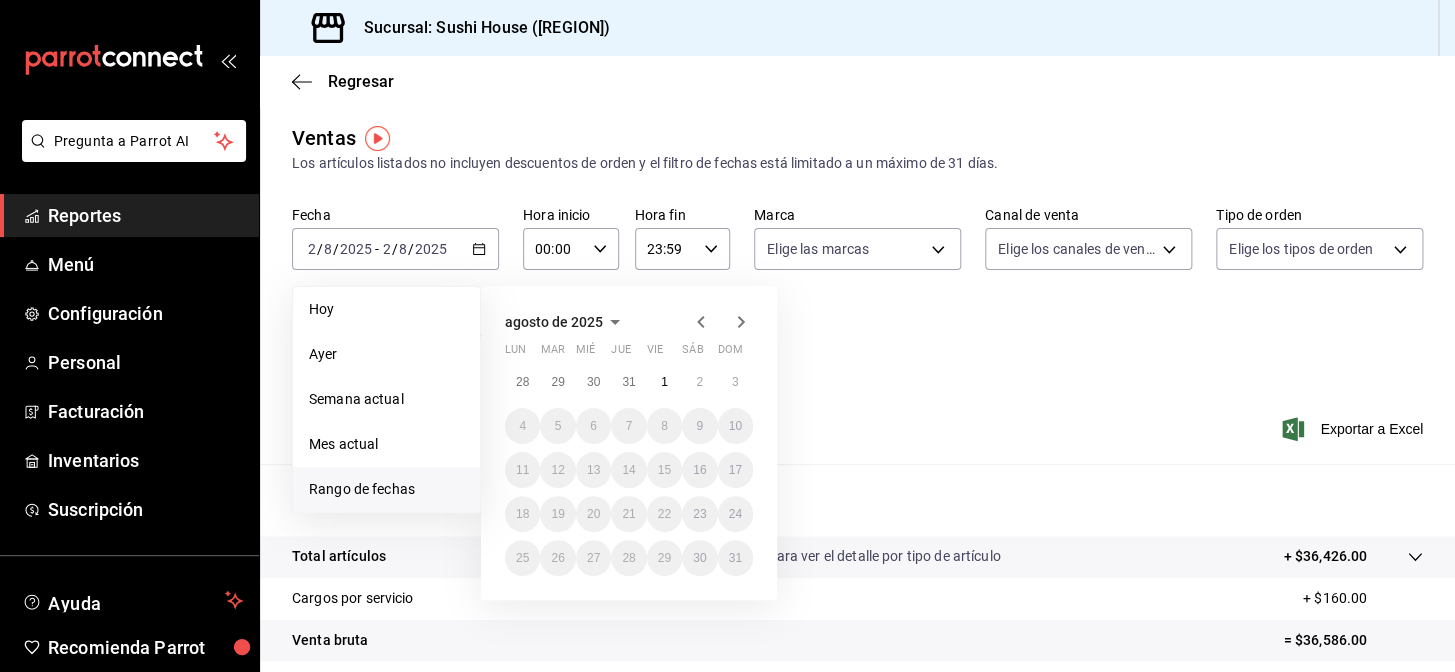 click 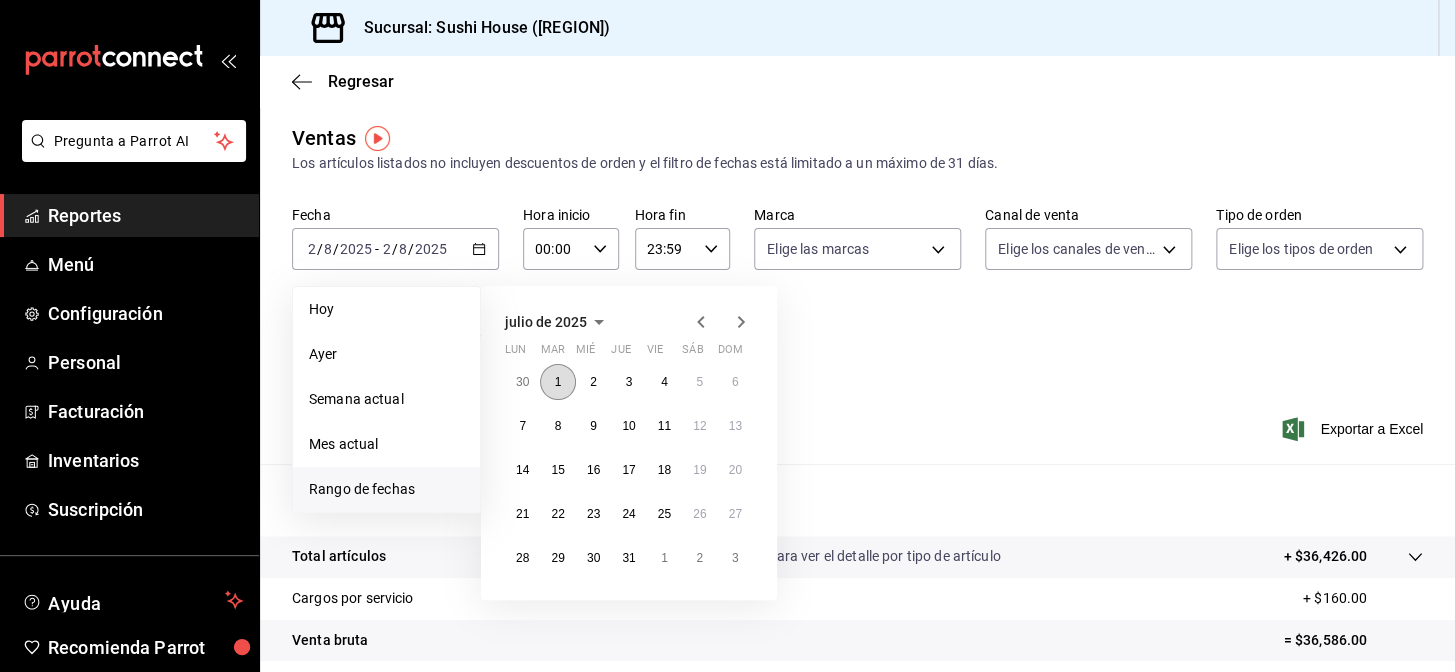 click on "1" at bounding box center [557, 382] 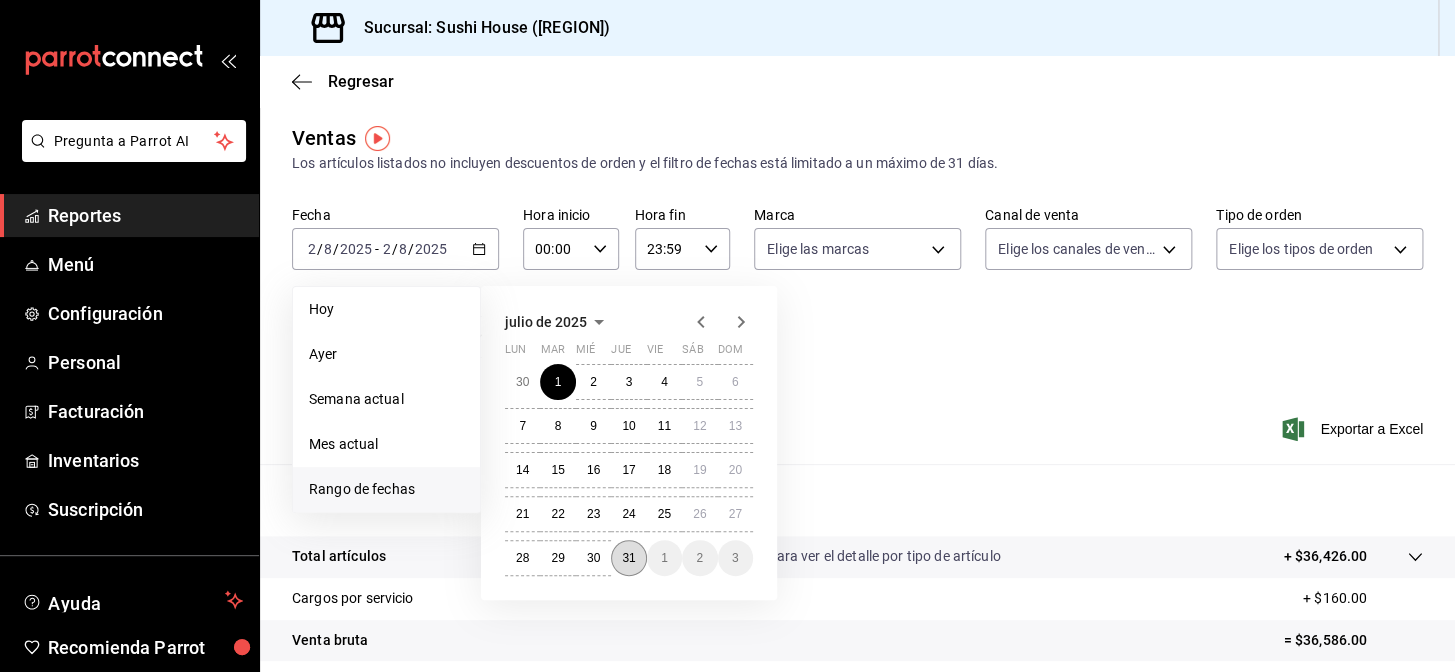 click on "31" at bounding box center (628, 558) 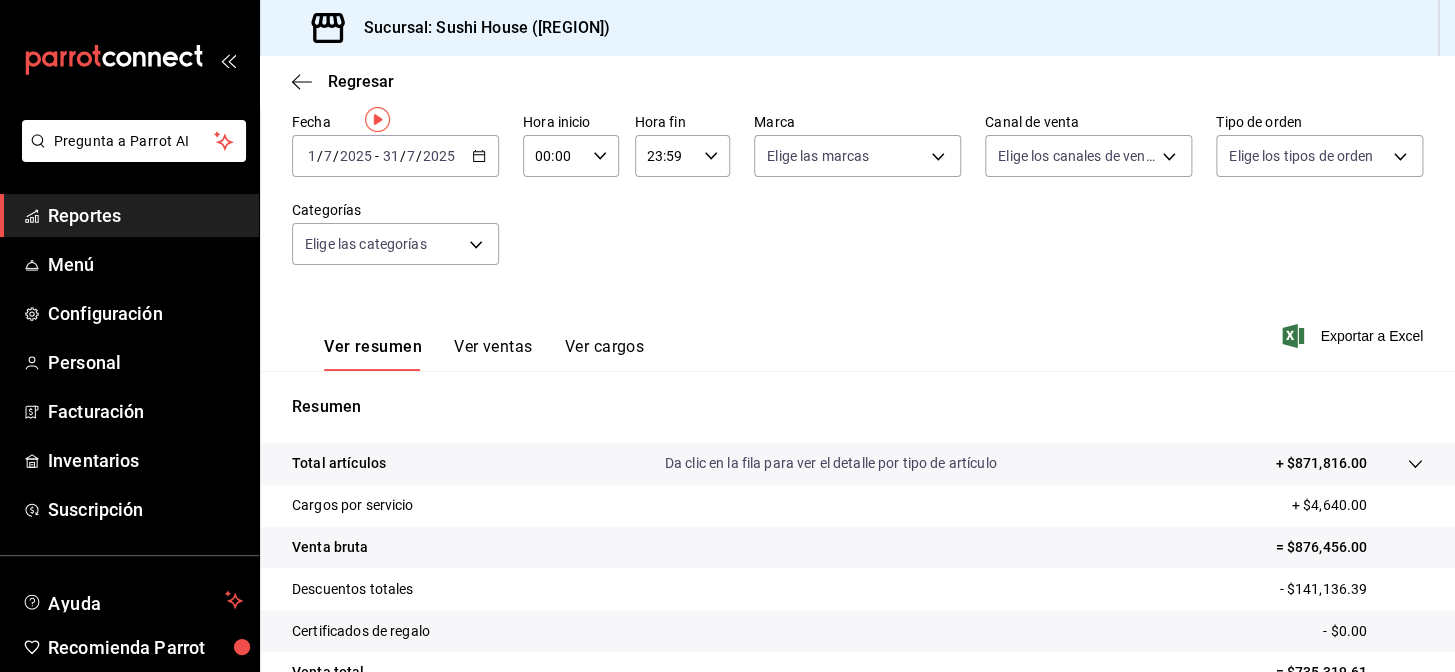 scroll, scrollTop: 272, scrollLeft: 0, axis: vertical 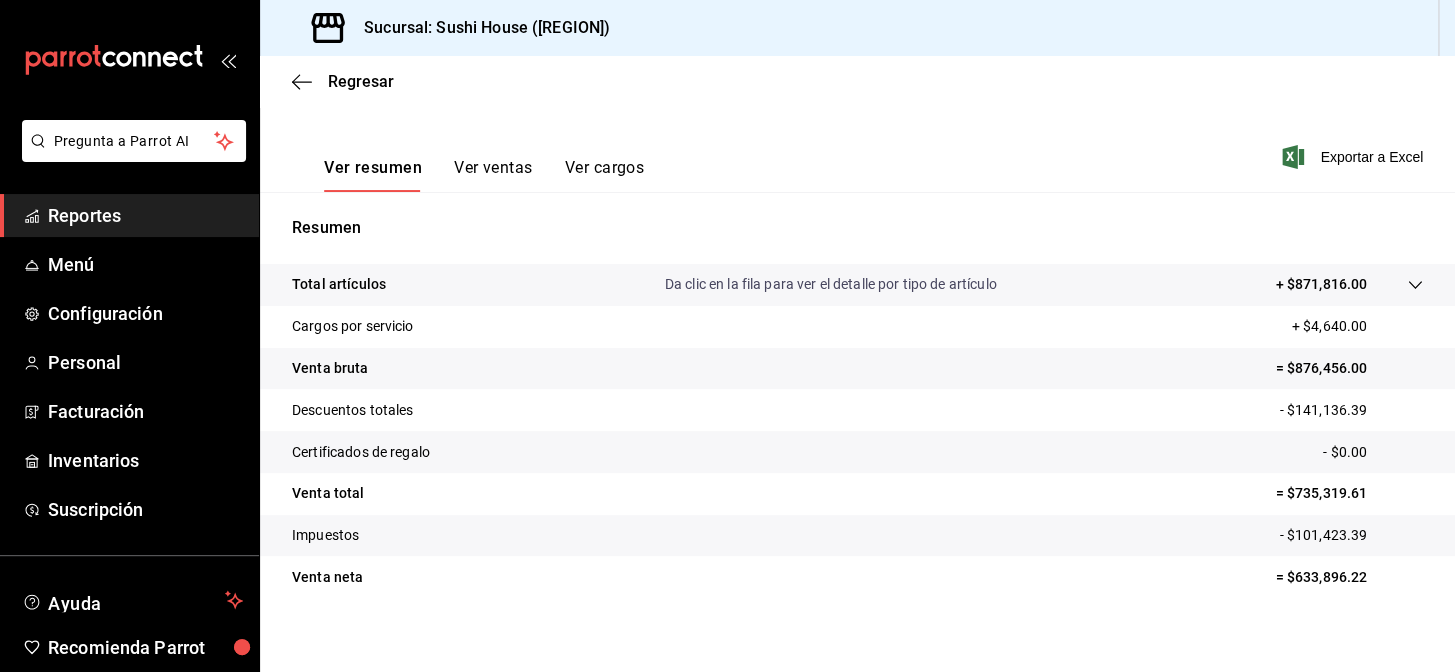 click on "Reportes" at bounding box center (145, 215) 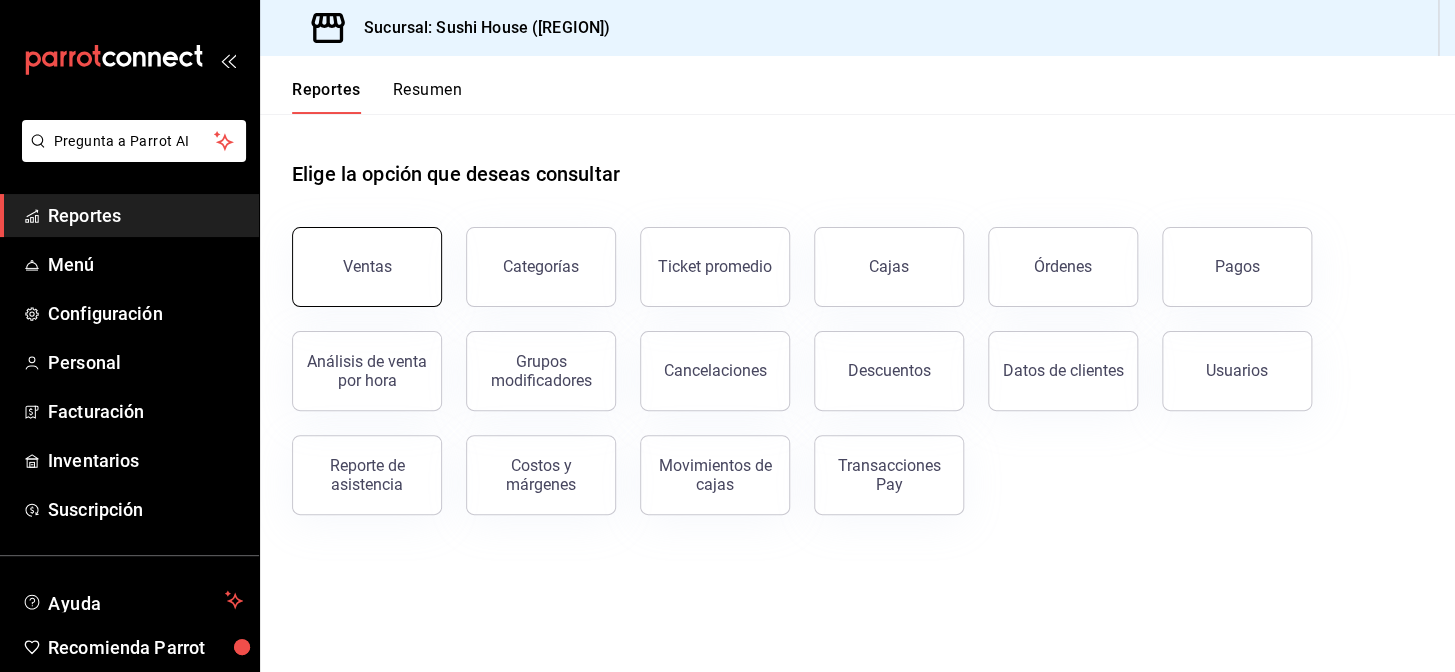 click on "Ventas" at bounding box center (367, 267) 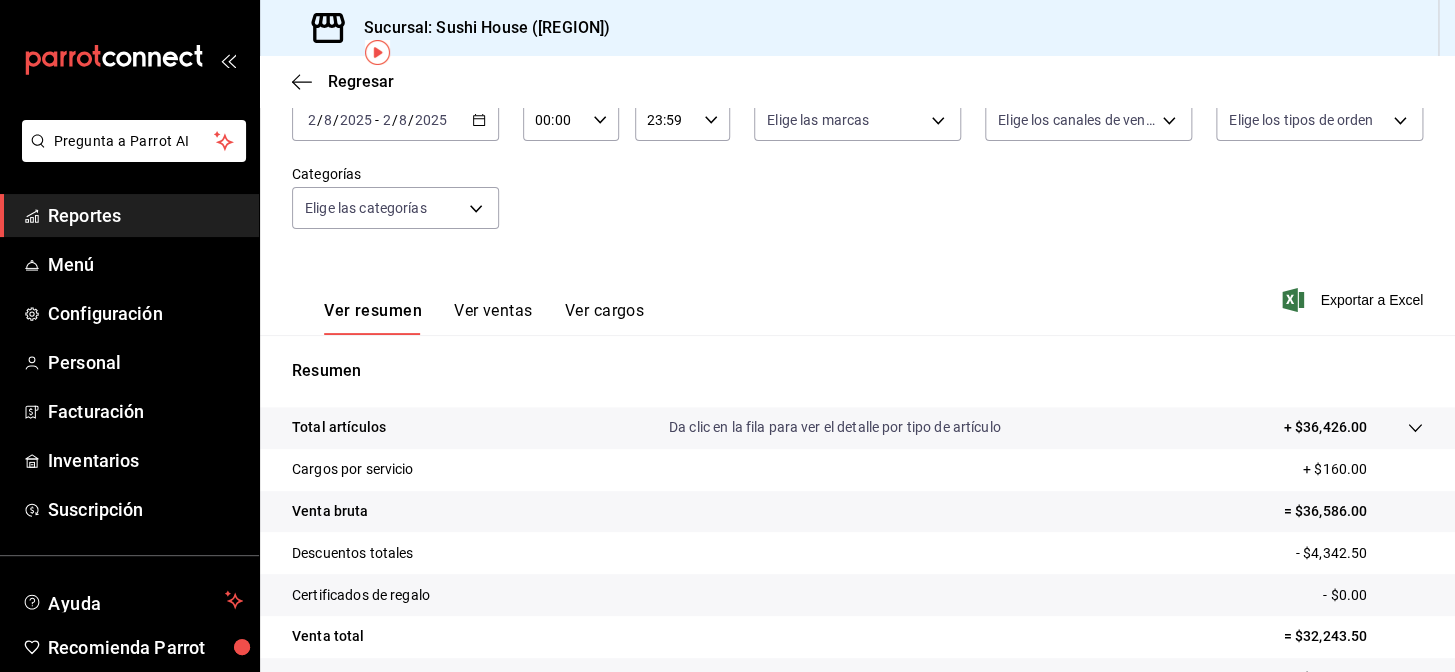scroll, scrollTop: 0, scrollLeft: 0, axis: both 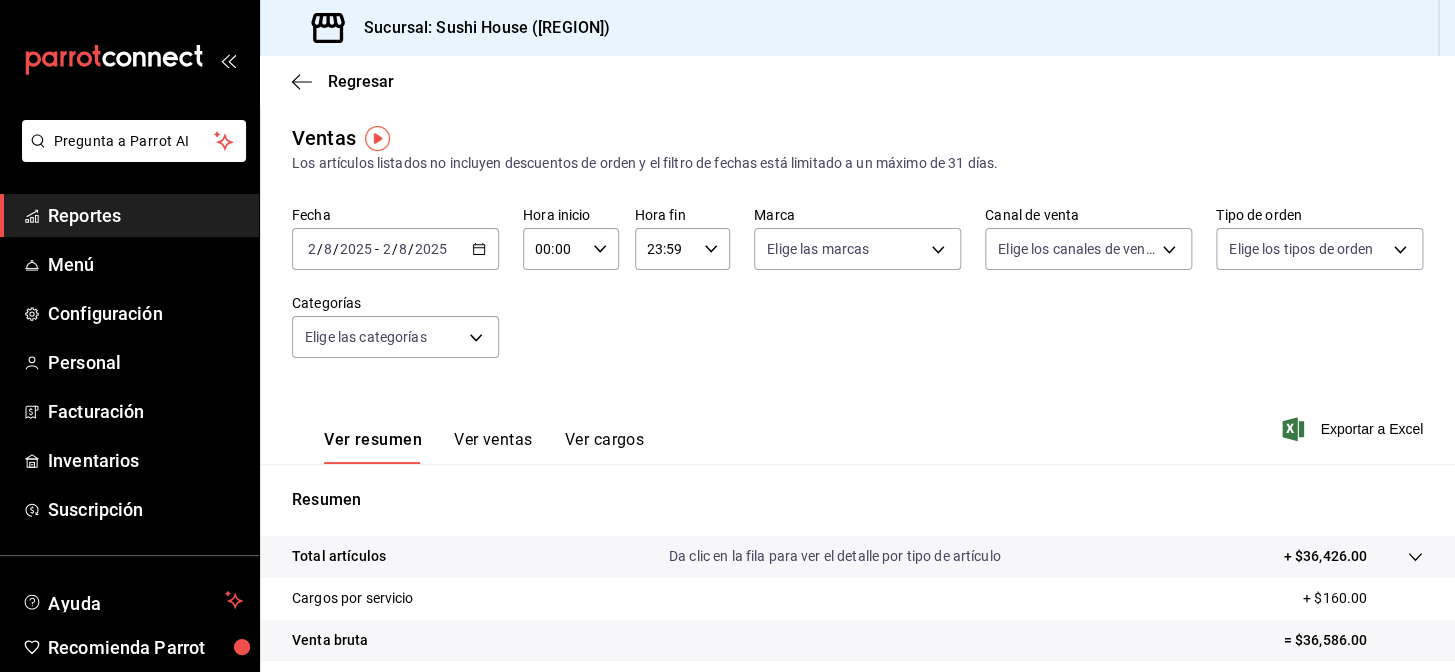 click on "Regresar" at bounding box center (857, 81) 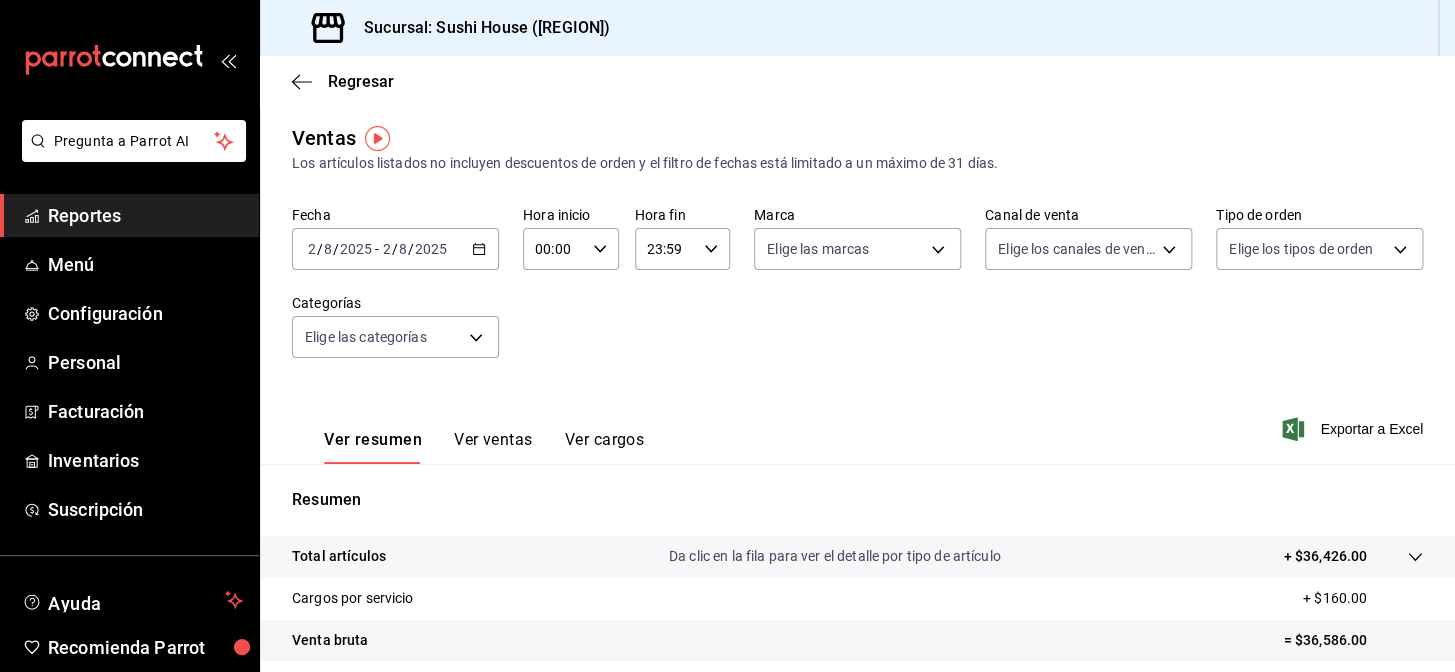 click on "Regresar" at bounding box center (857, 81) 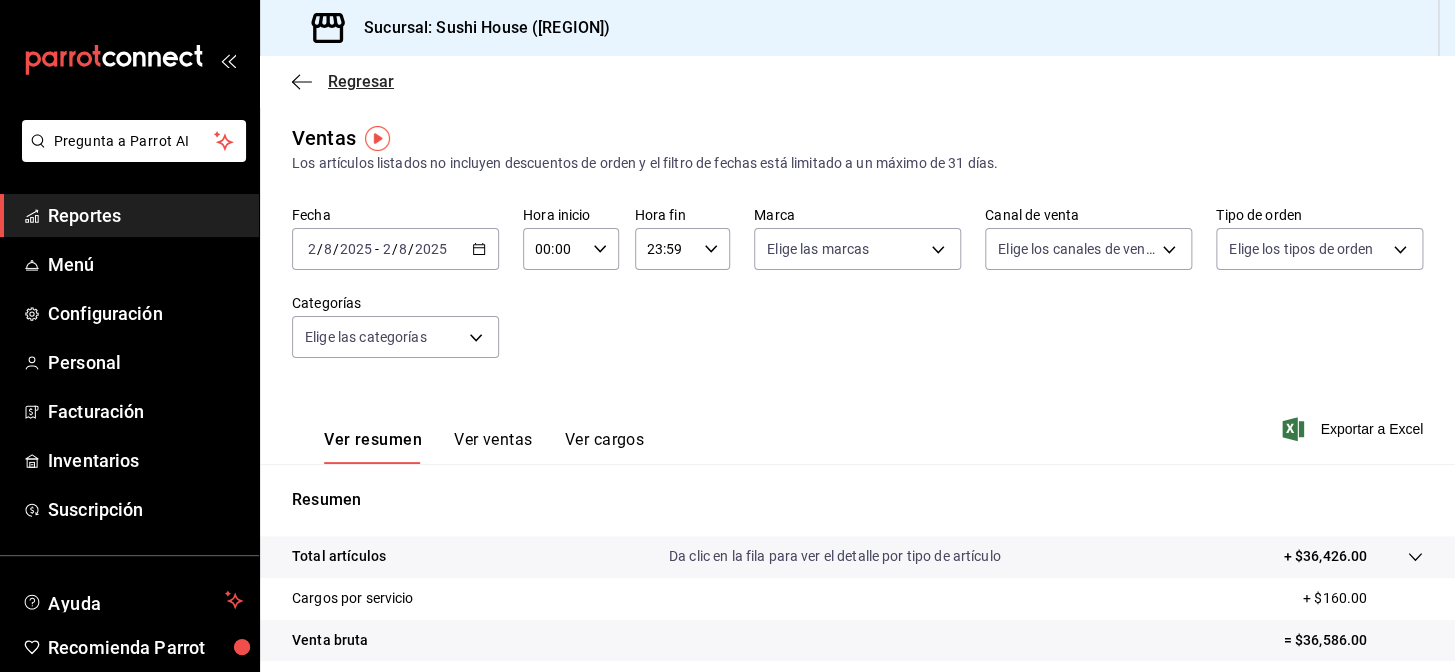 click 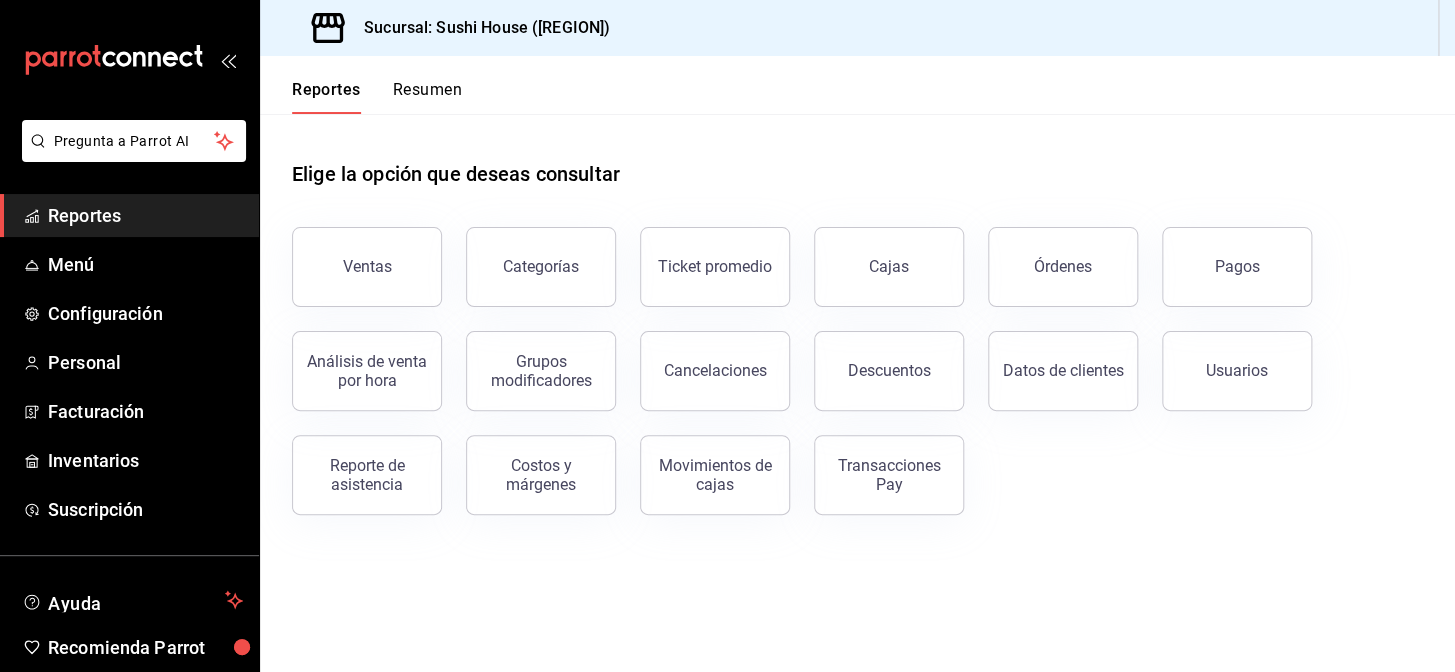 click on "Reportes" at bounding box center (145, 215) 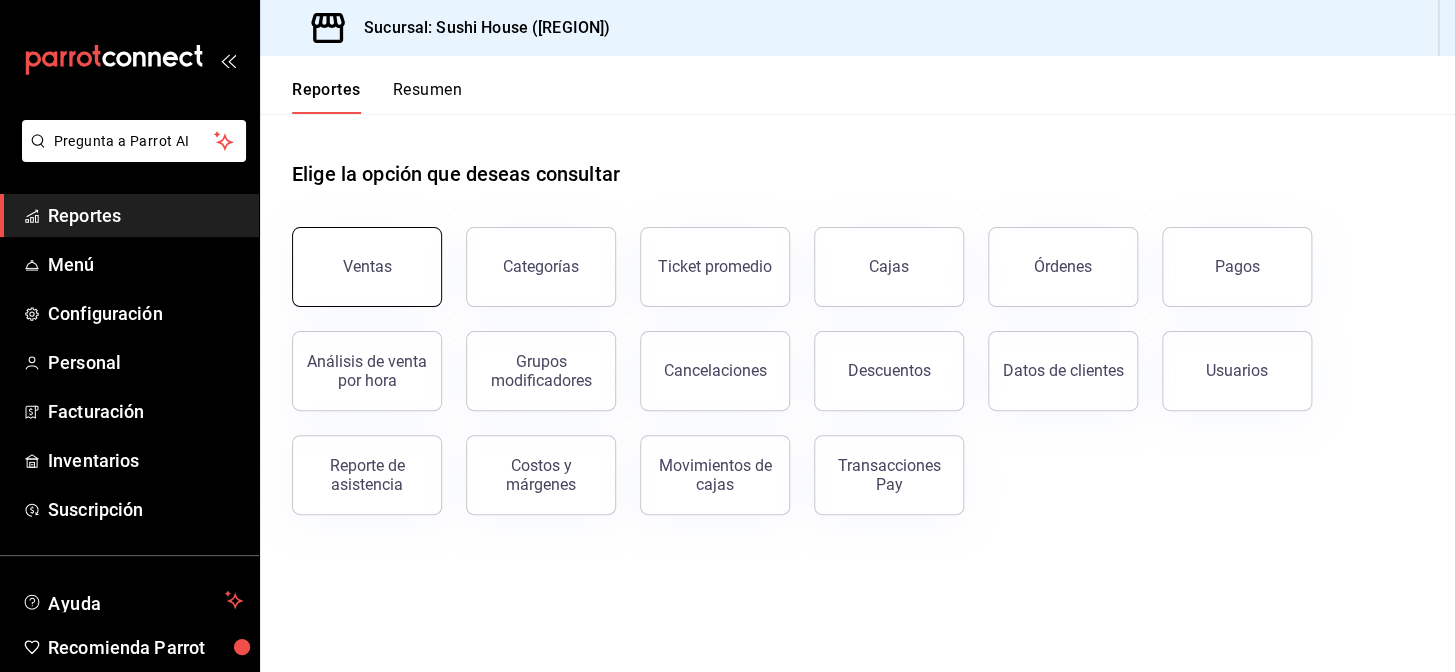 click on "Ventas" at bounding box center [367, 266] 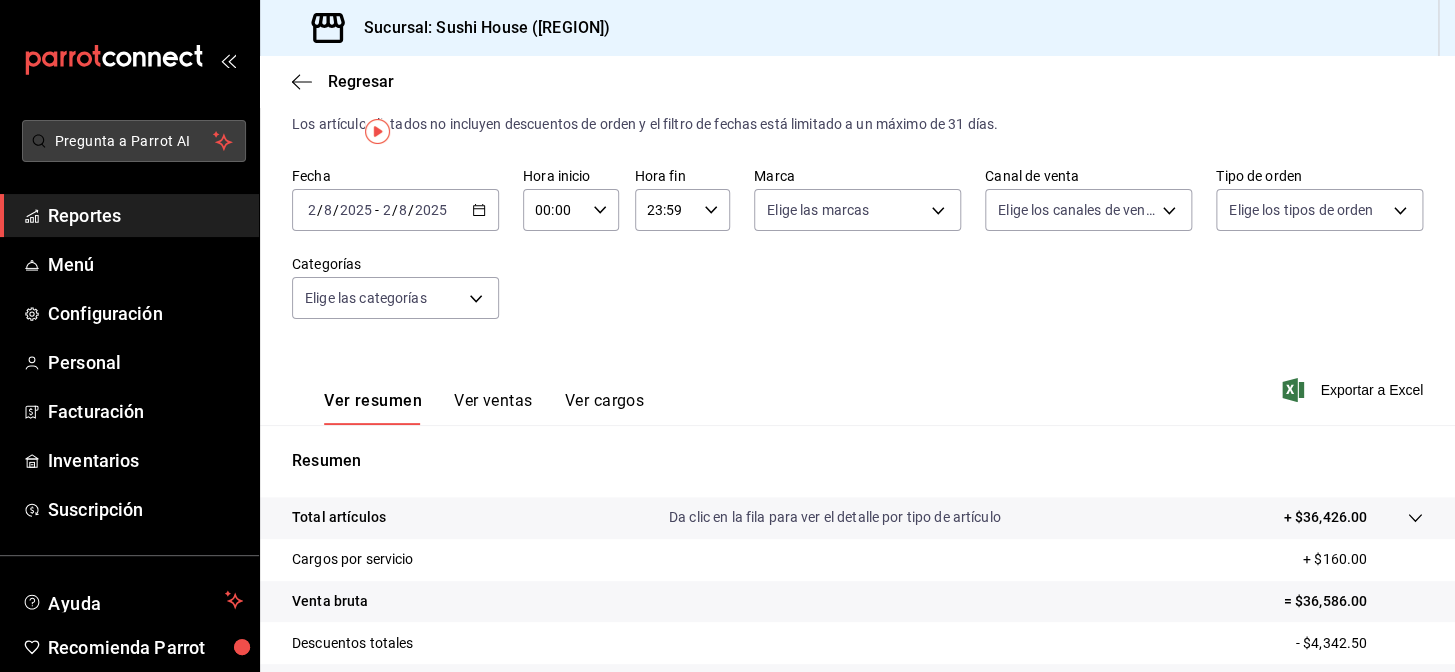 scroll, scrollTop: 0, scrollLeft: 0, axis: both 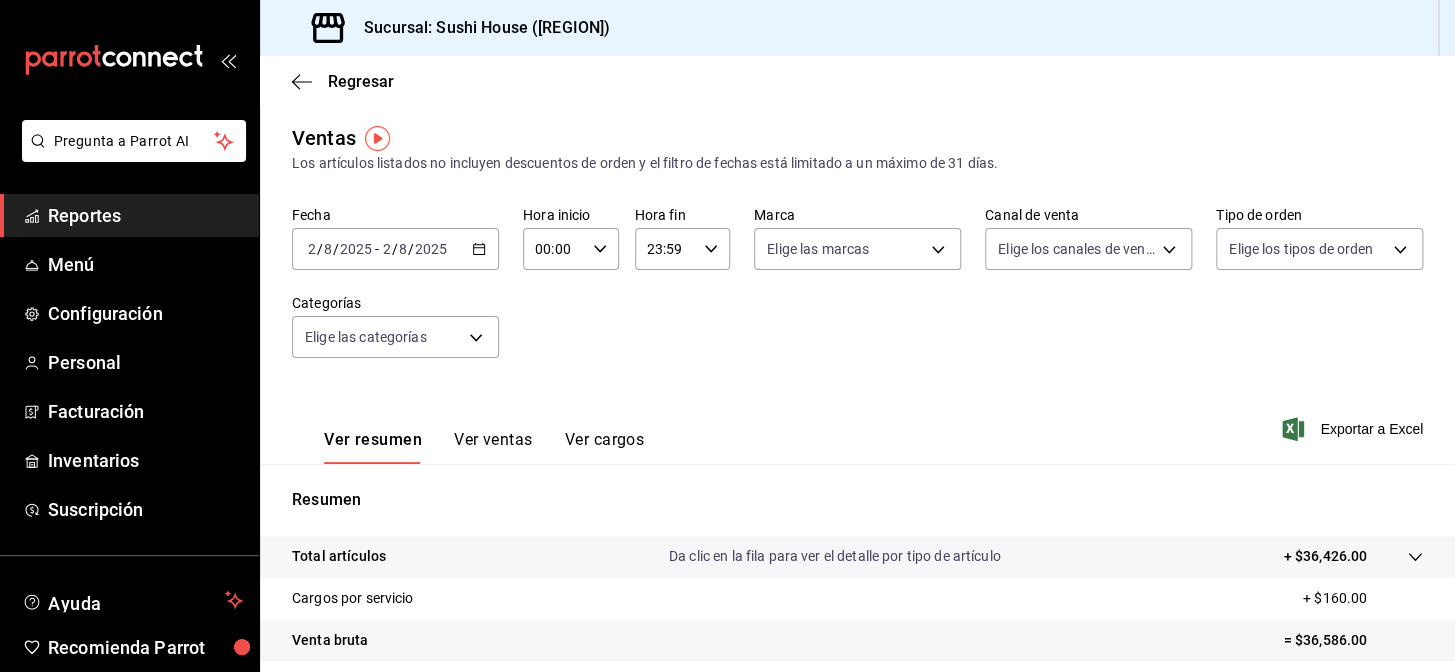 click on "Reportes" at bounding box center [145, 215] 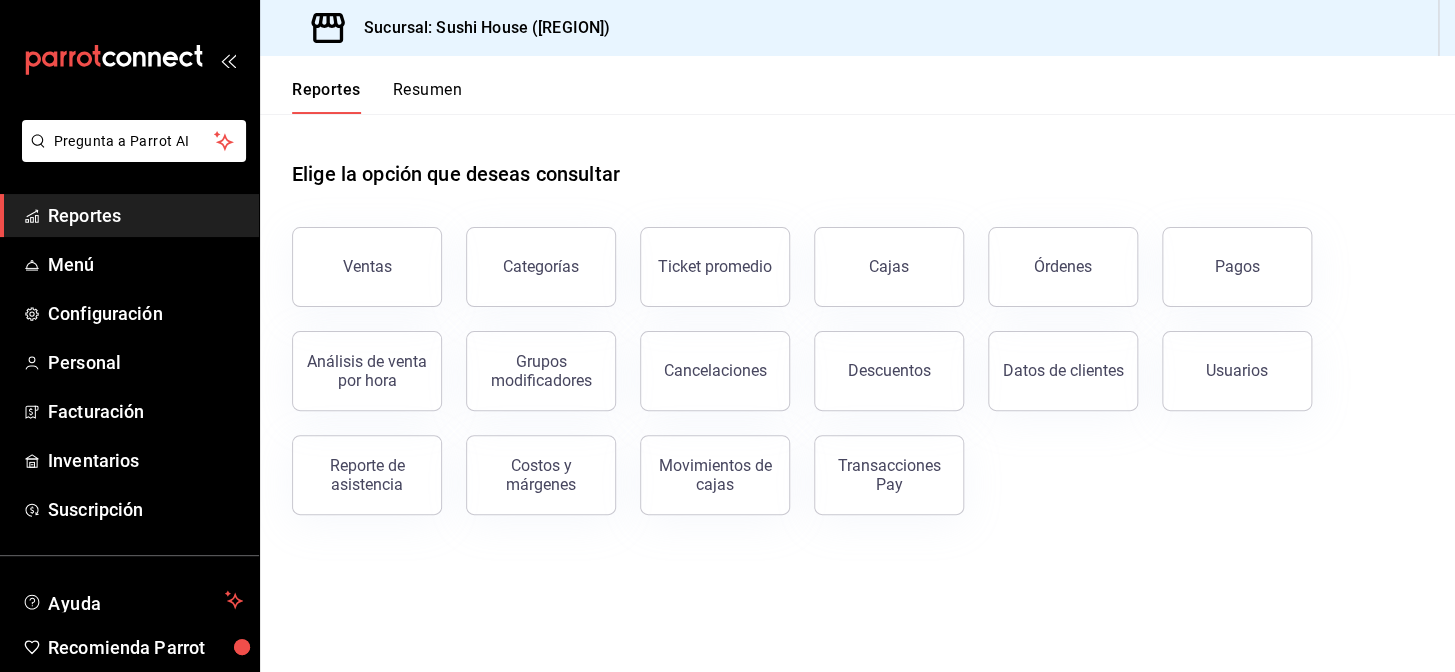 click on "Resumen" at bounding box center (427, 97) 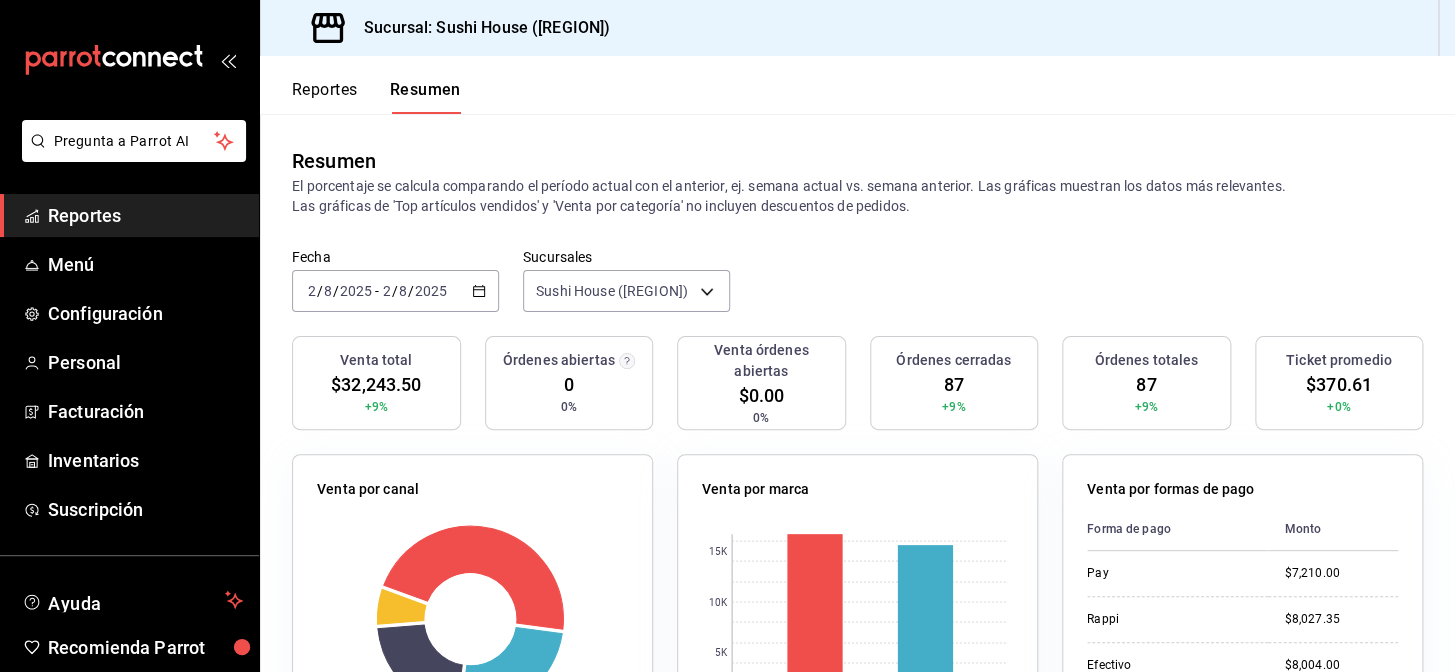 click on "Reportes" at bounding box center (145, 215) 